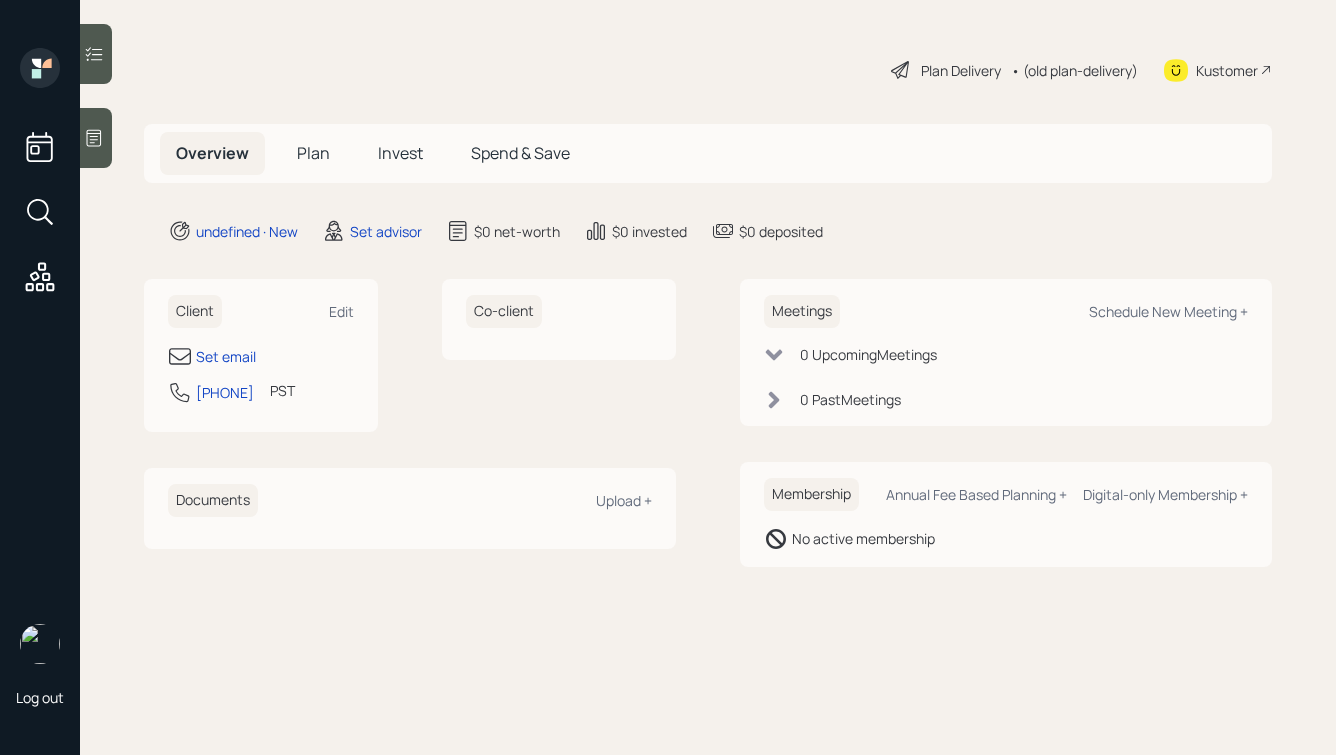 scroll, scrollTop: 0, scrollLeft: 0, axis: both 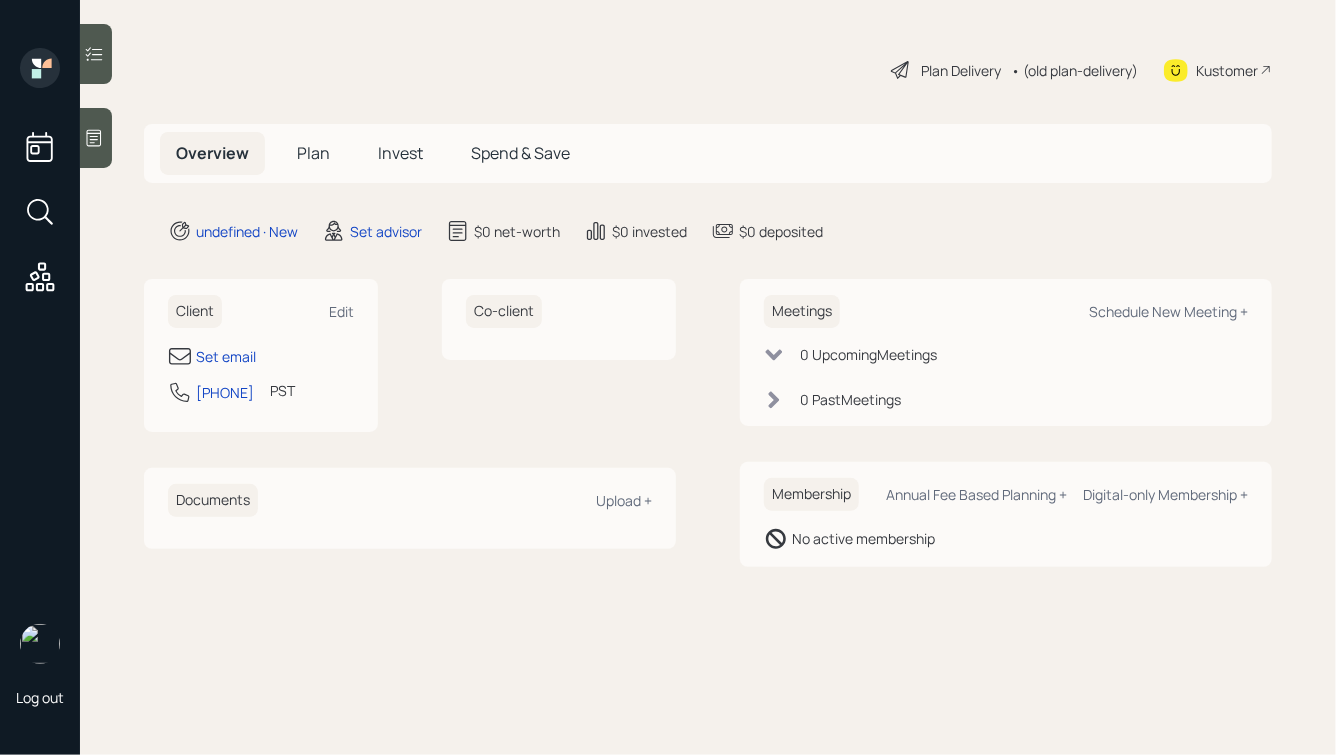 click 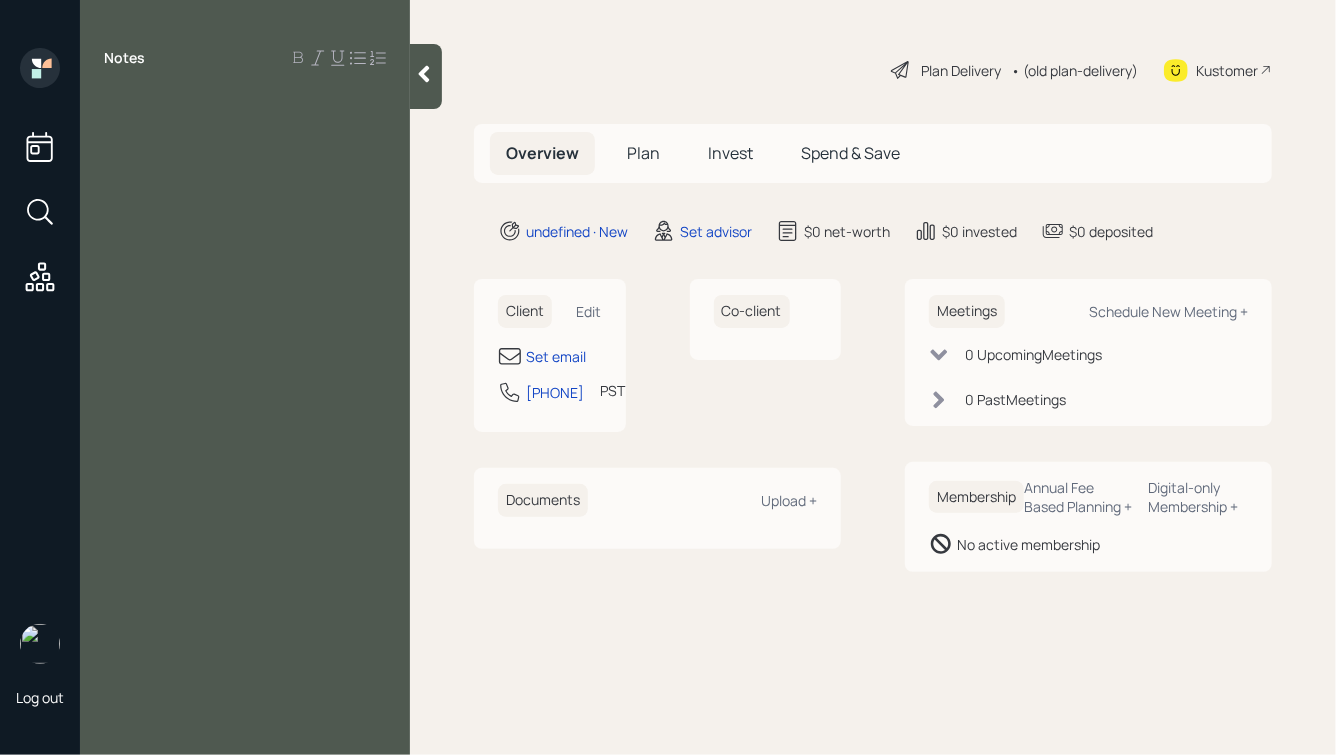 click 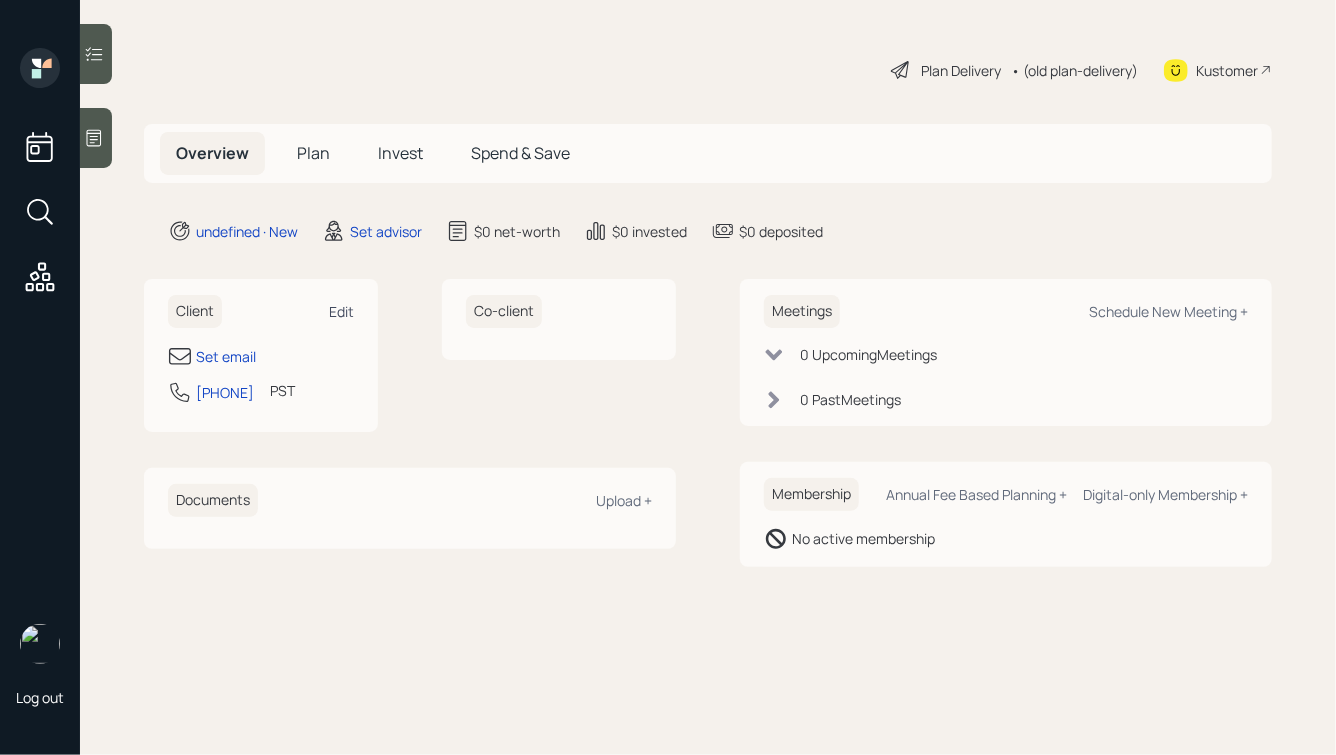 click on "Edit" at bounding box center [341, 311] 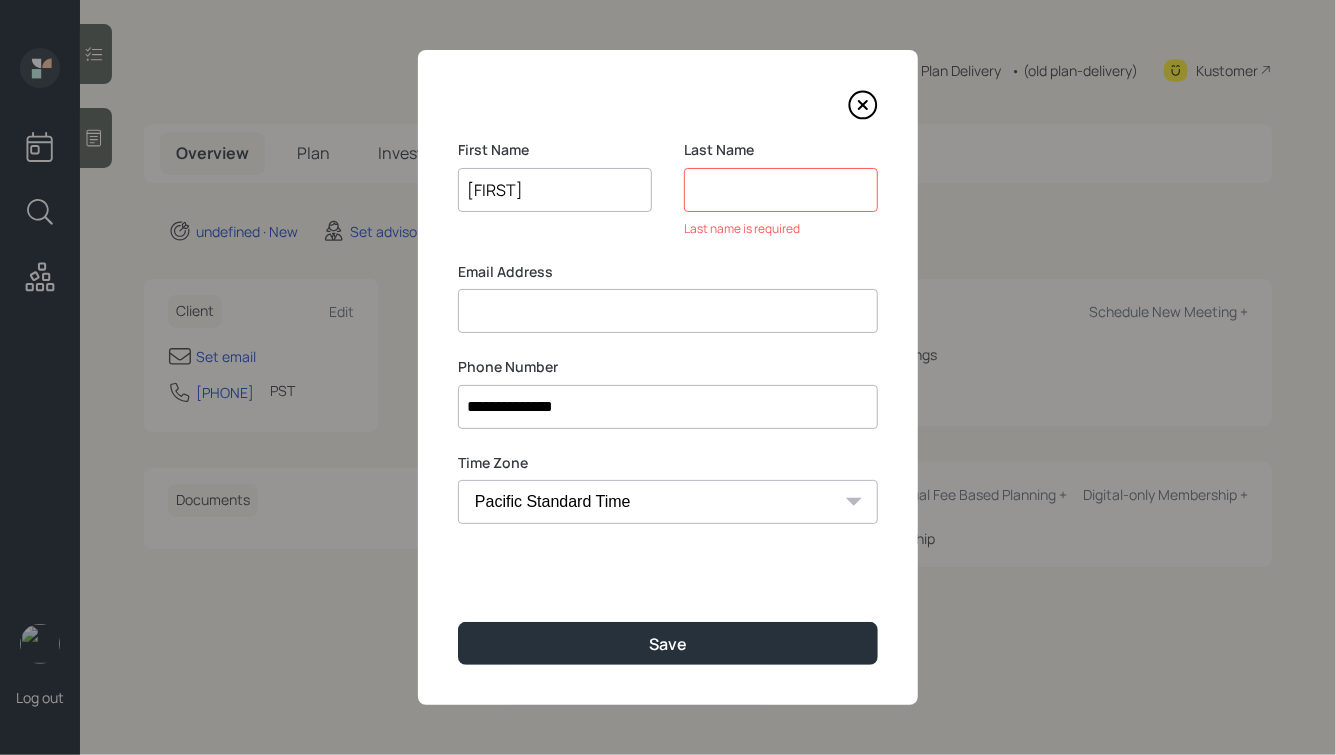 type on "[FIRST]" 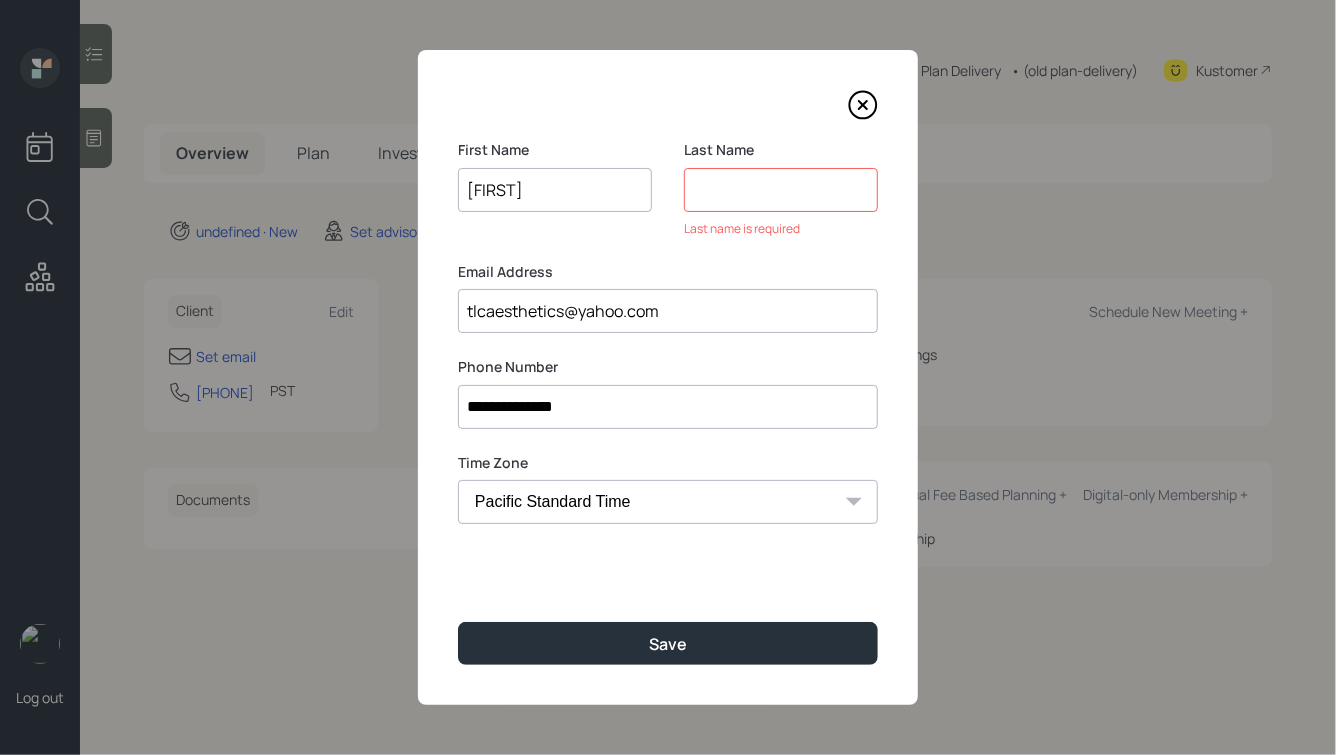 type on "tlcaesthetics@yahoo.com" 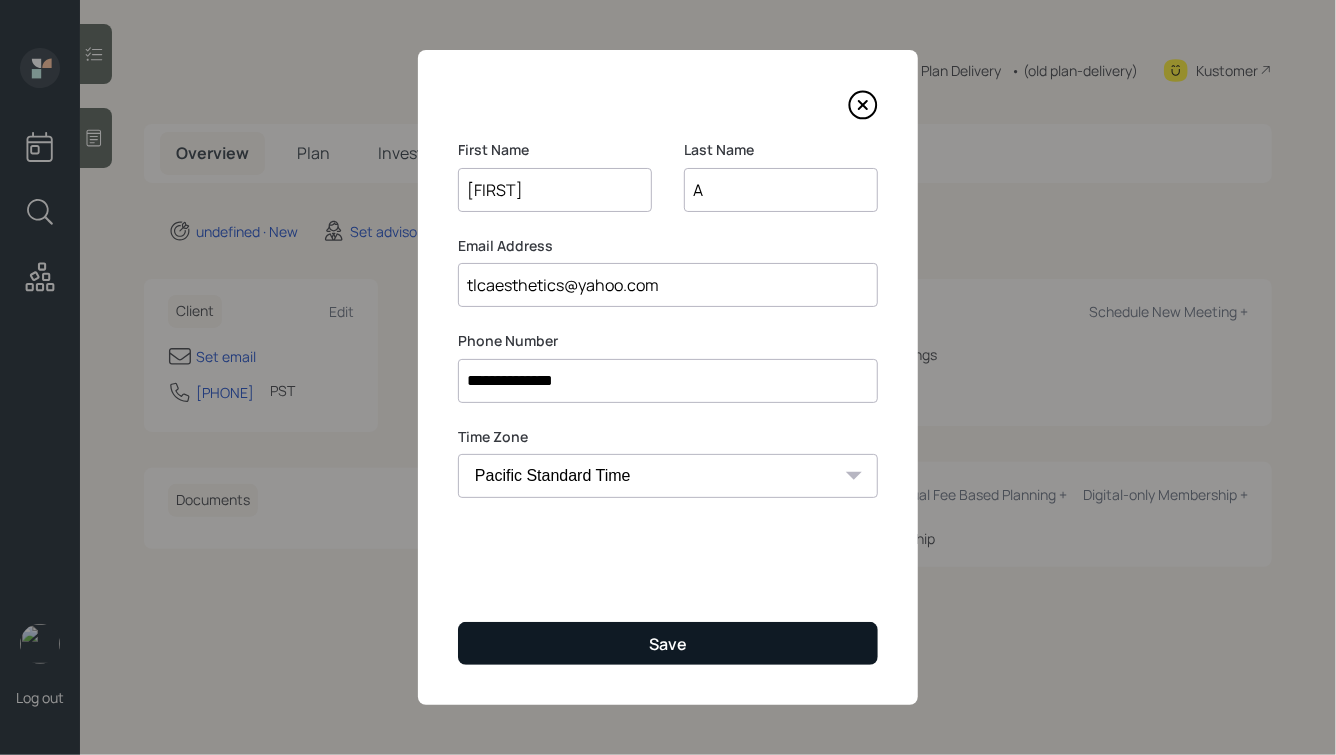 type on "A" 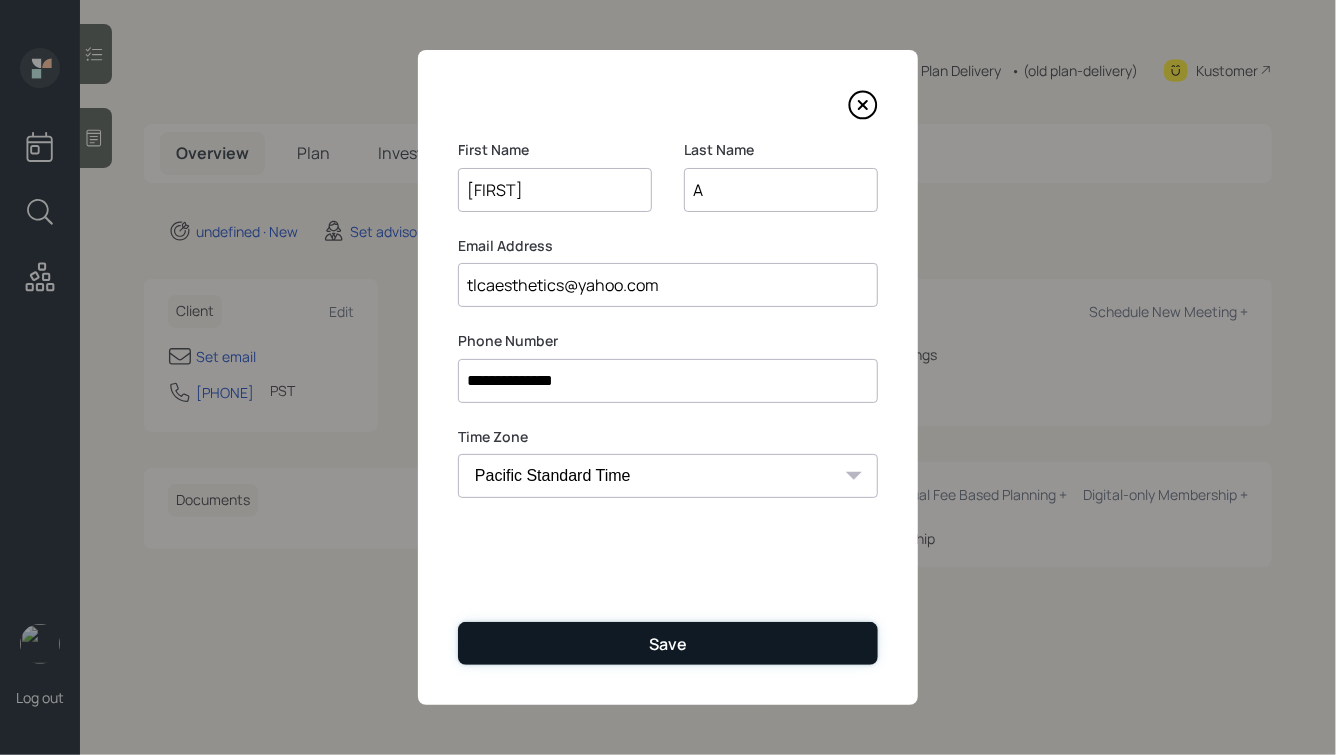 click on "Save" at bounding box center (668, 643) 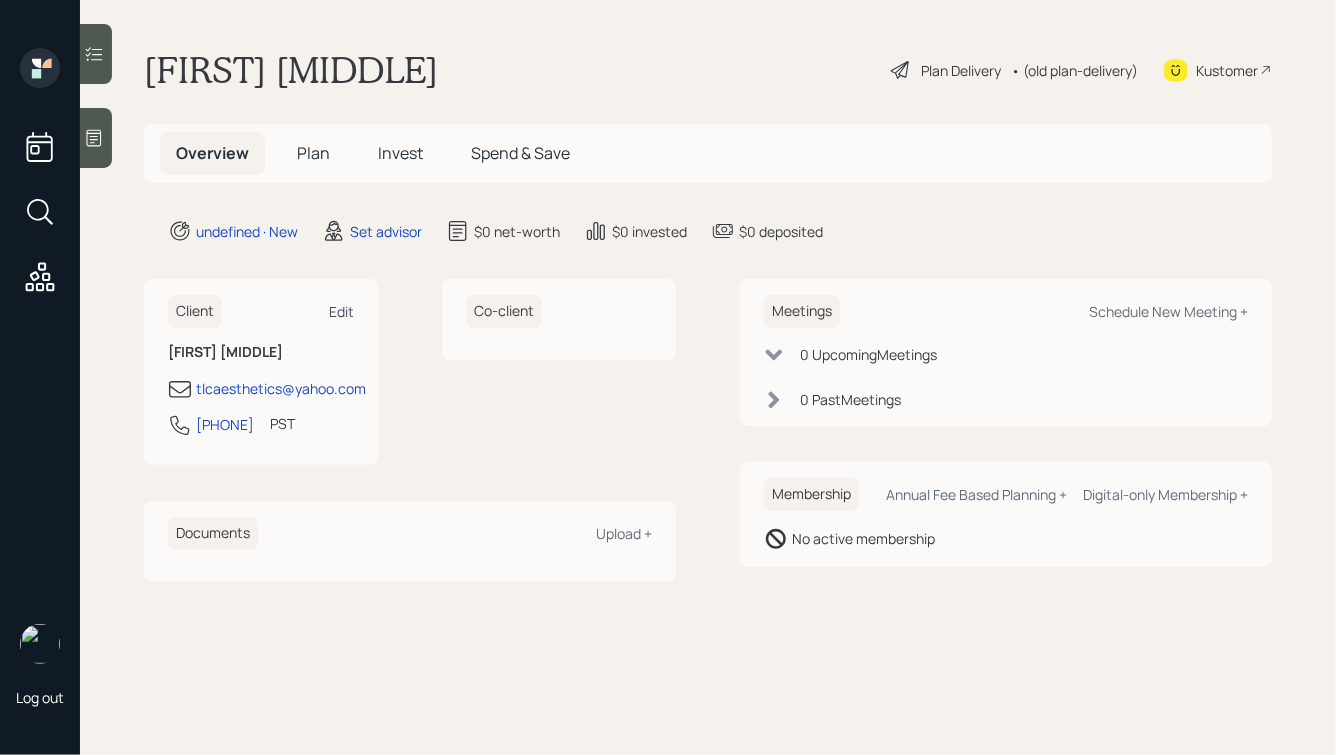 click on "Edit" at bounding box center (341, 311) 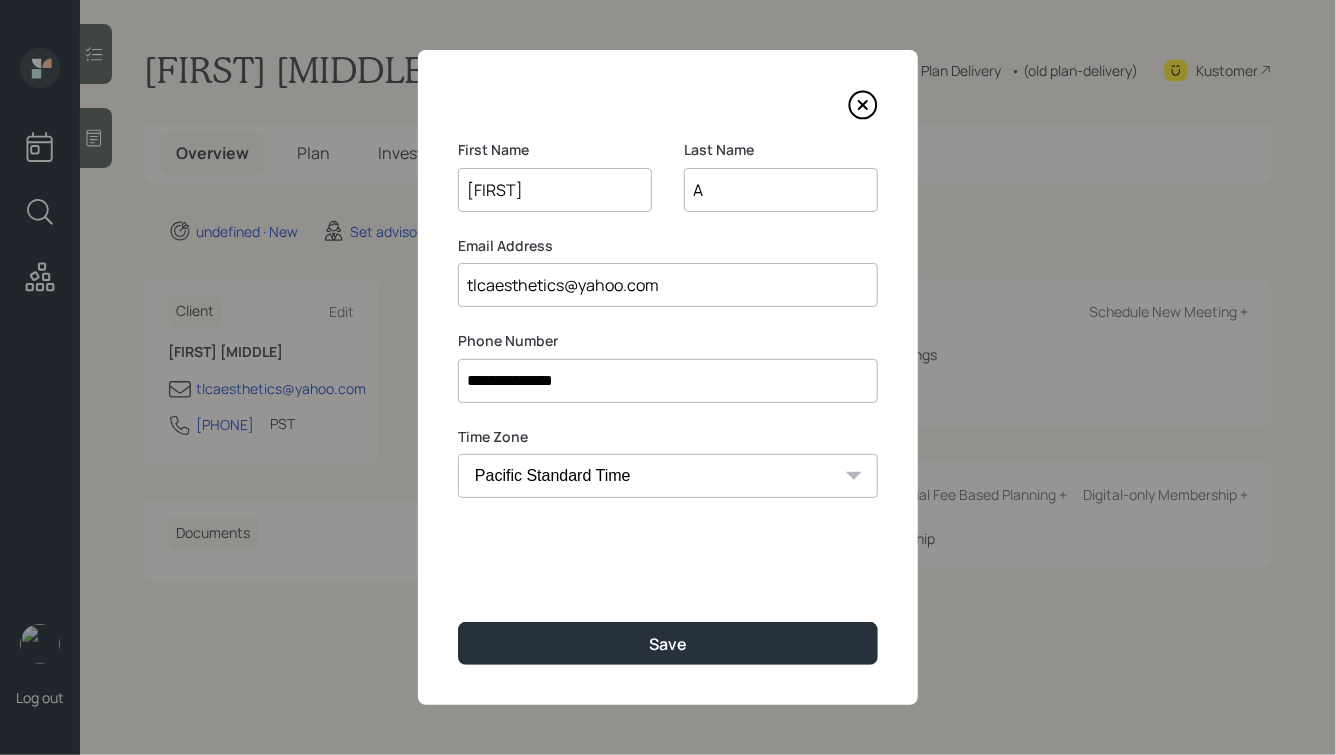 click on "A" at bounding box center (781, 190) 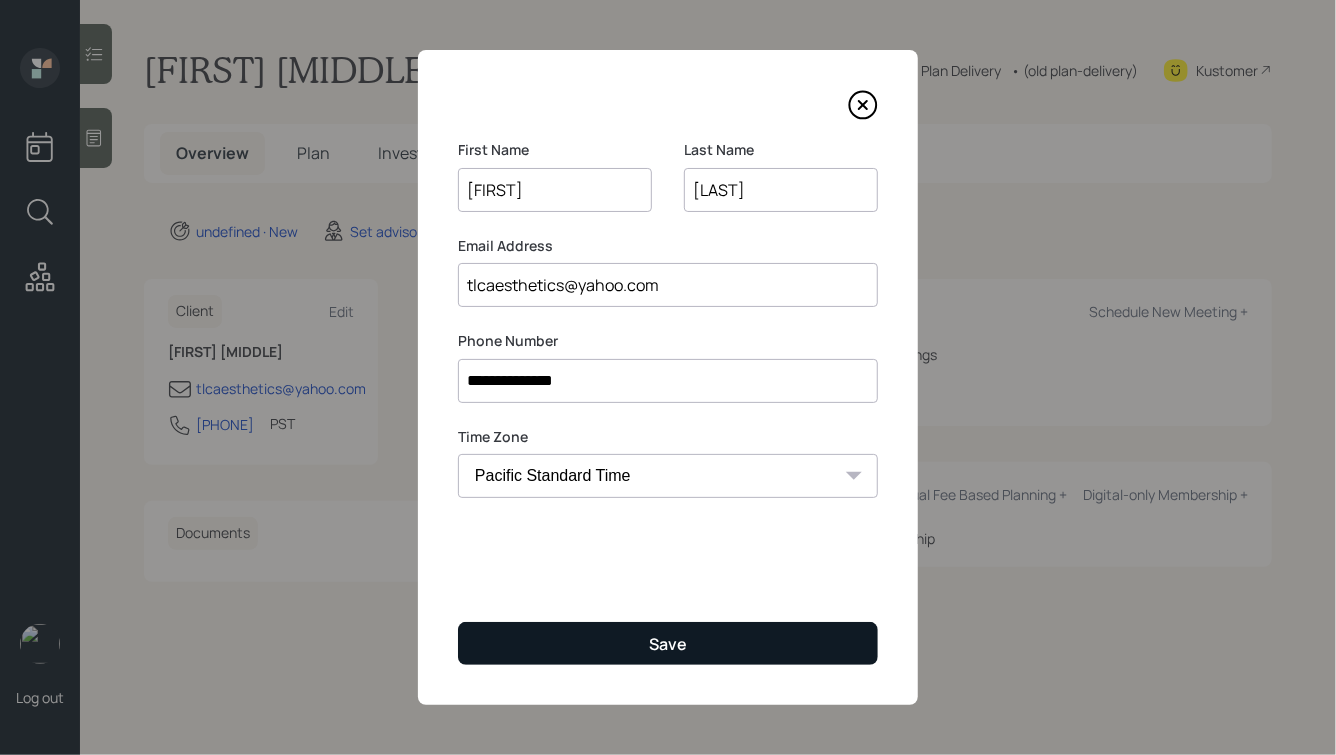 type on "[LAST]" 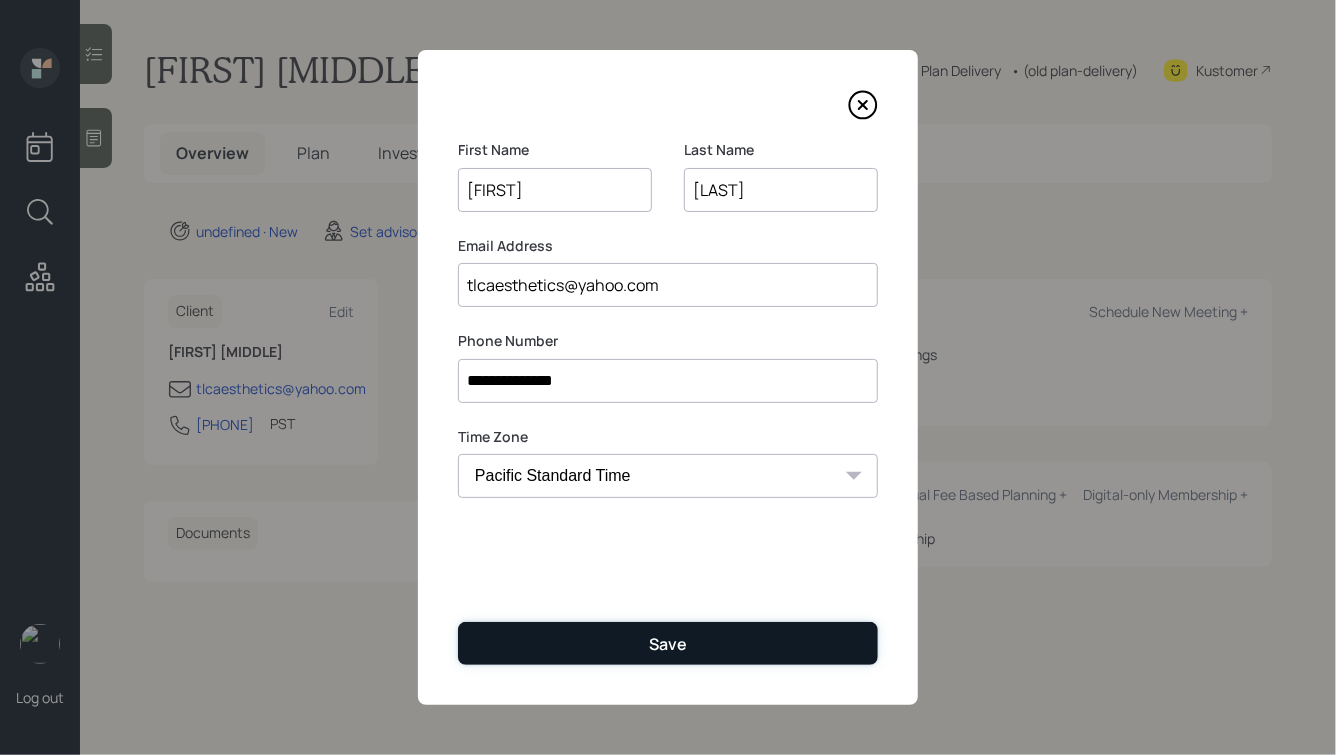 click on "Save" at bounding box center [668, 644] 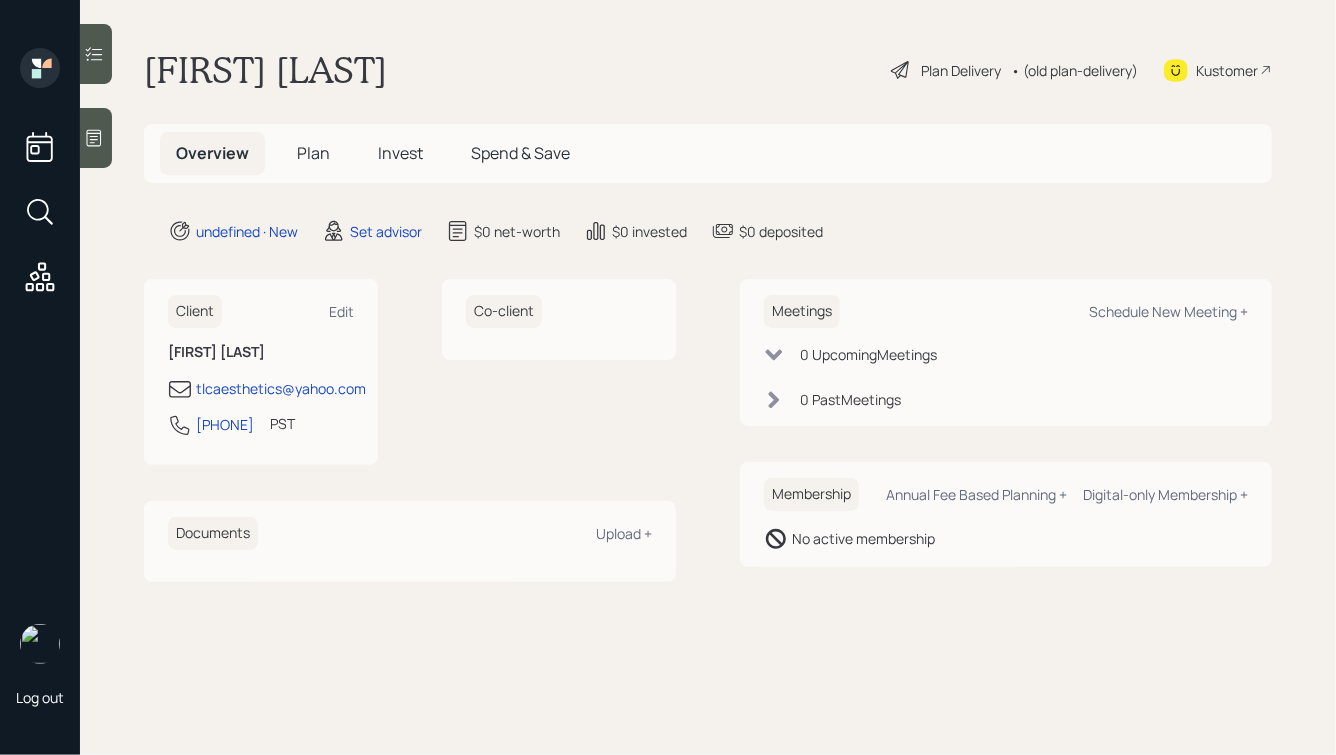 click 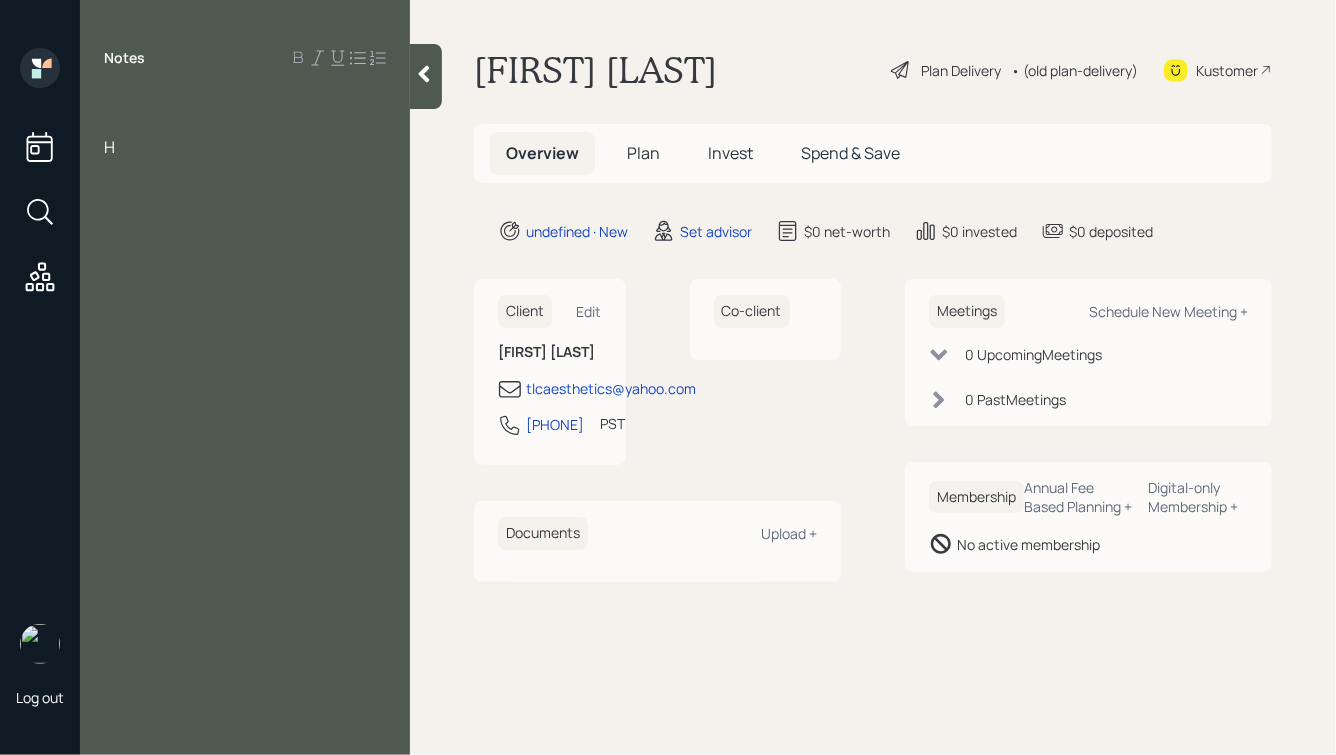 type 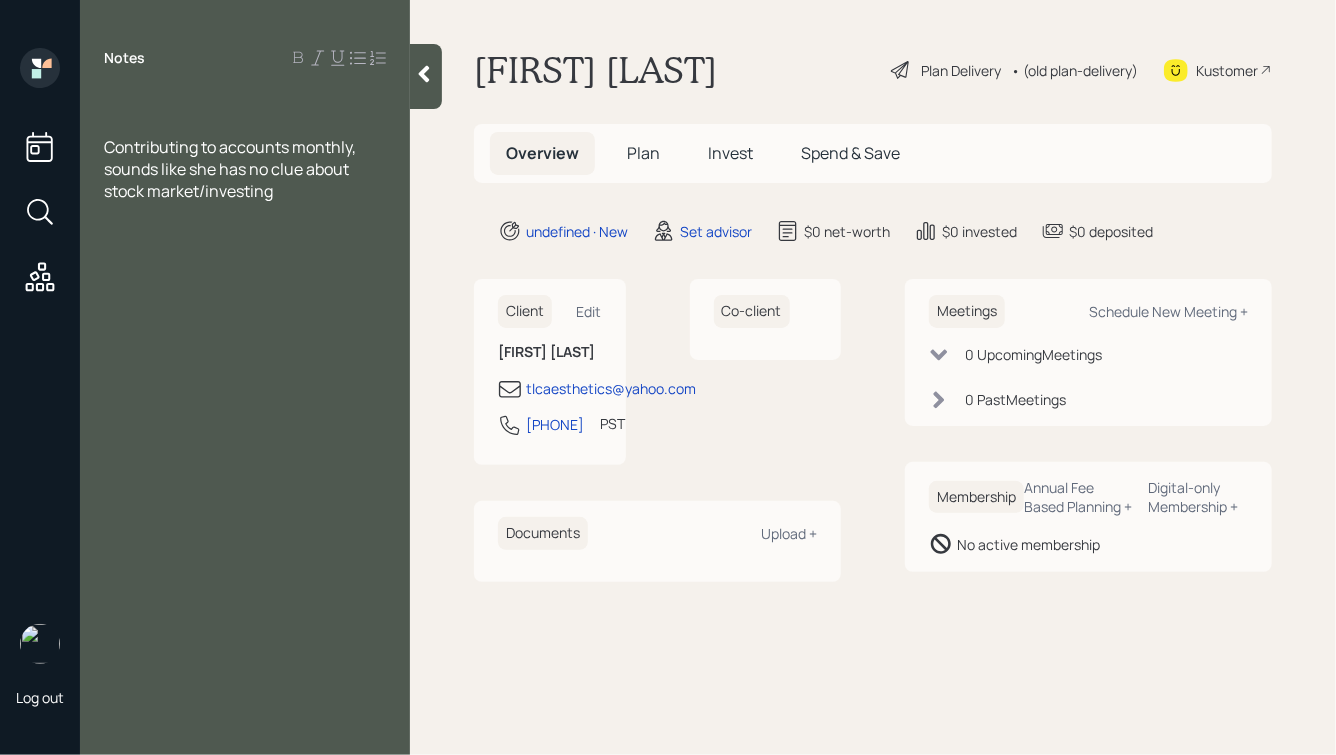 click at bounding box center (245, 103) 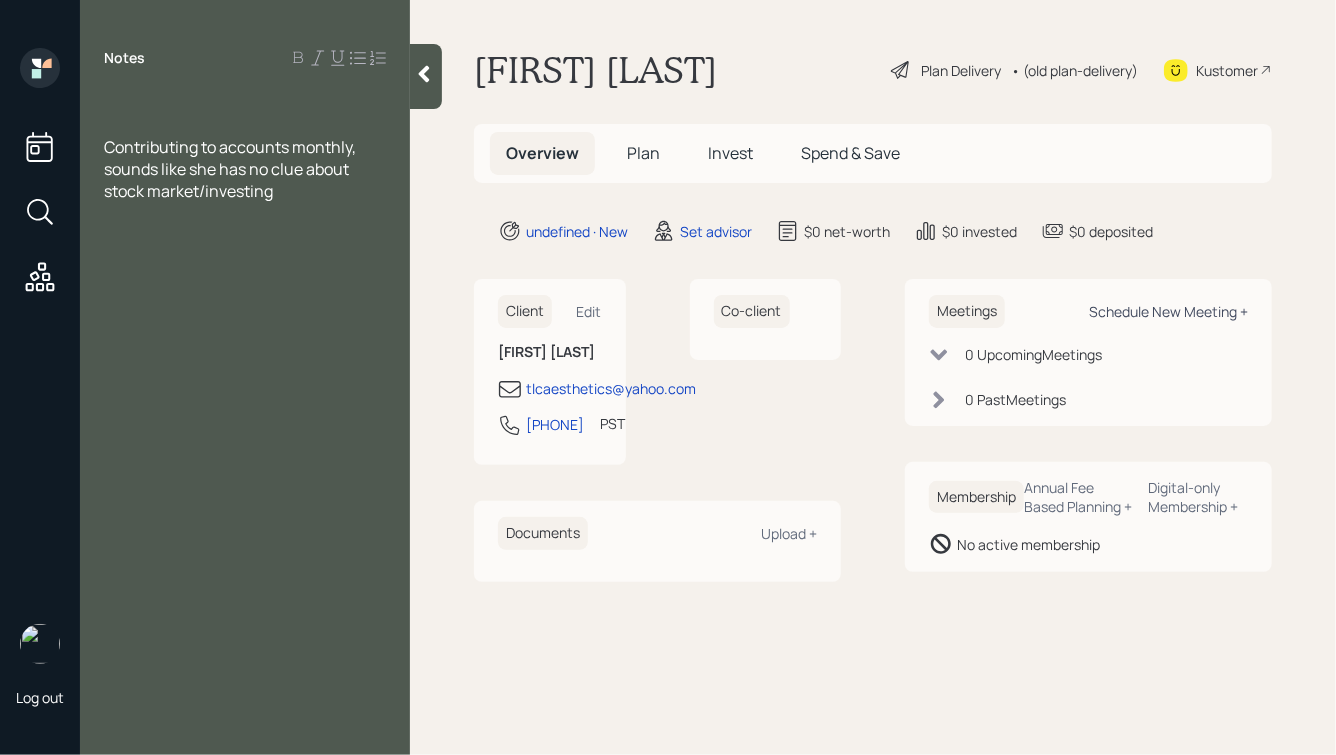 click on "Schedule New Meeting +" at bounding box center (1168, 311) 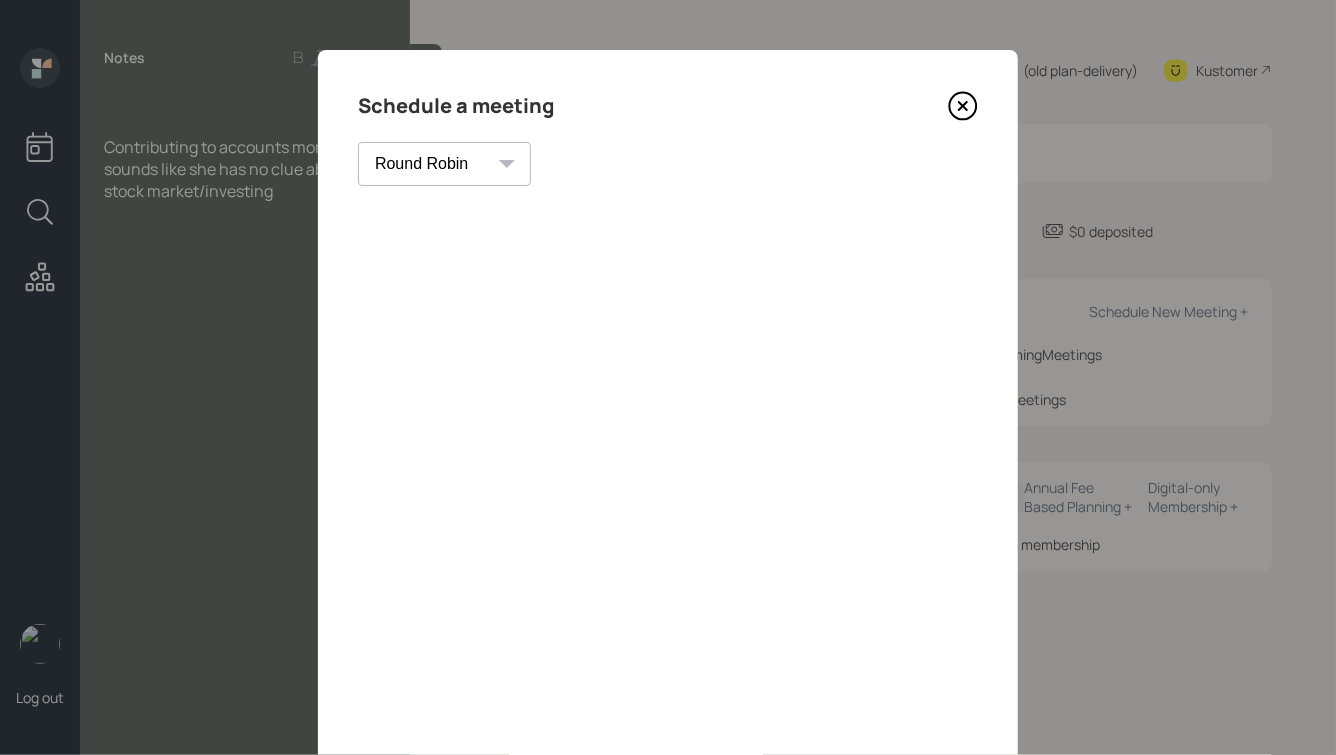 click 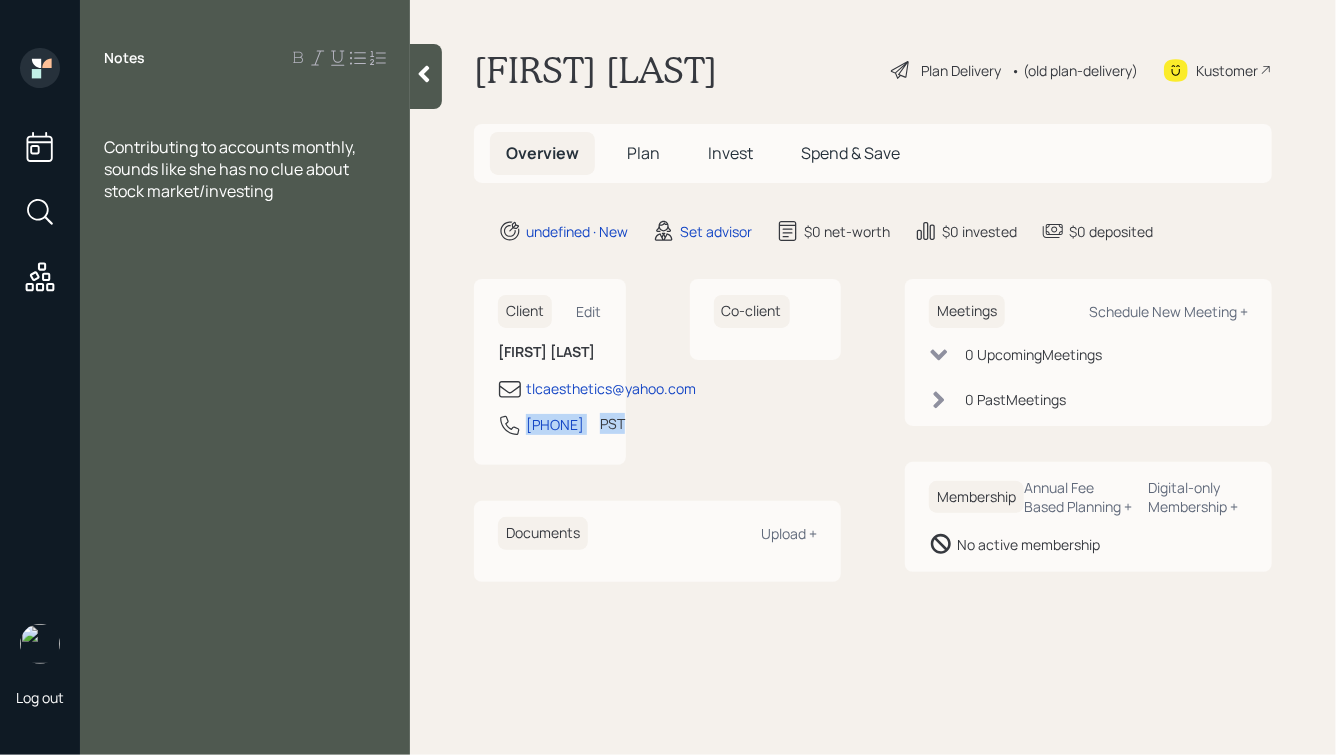 drag, startPoint x: 583, startPoint y: 477, endPoint x: 499, endPoint y: 419, distance: 102.0784 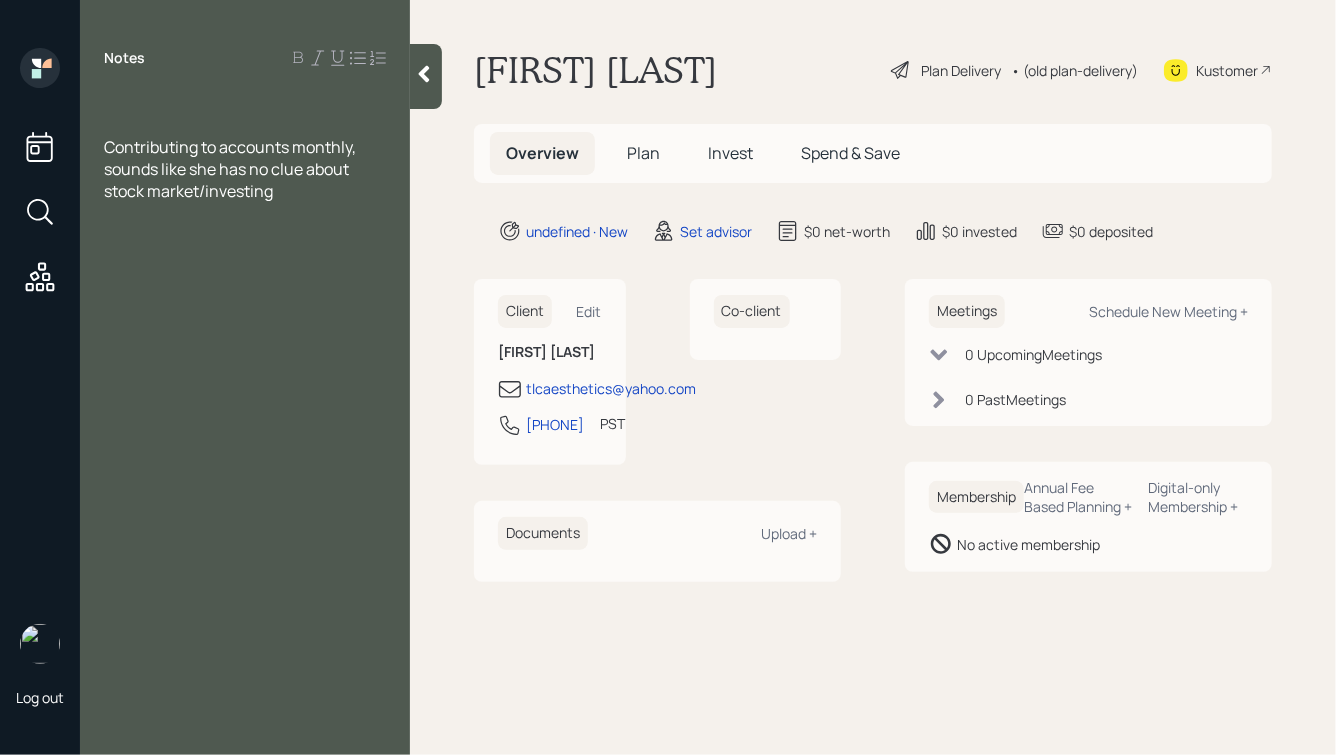 click on "tlcaesthetics@yahoo.com [PHONE] PST Currently [TIME]" at bounding box center [550, 413] 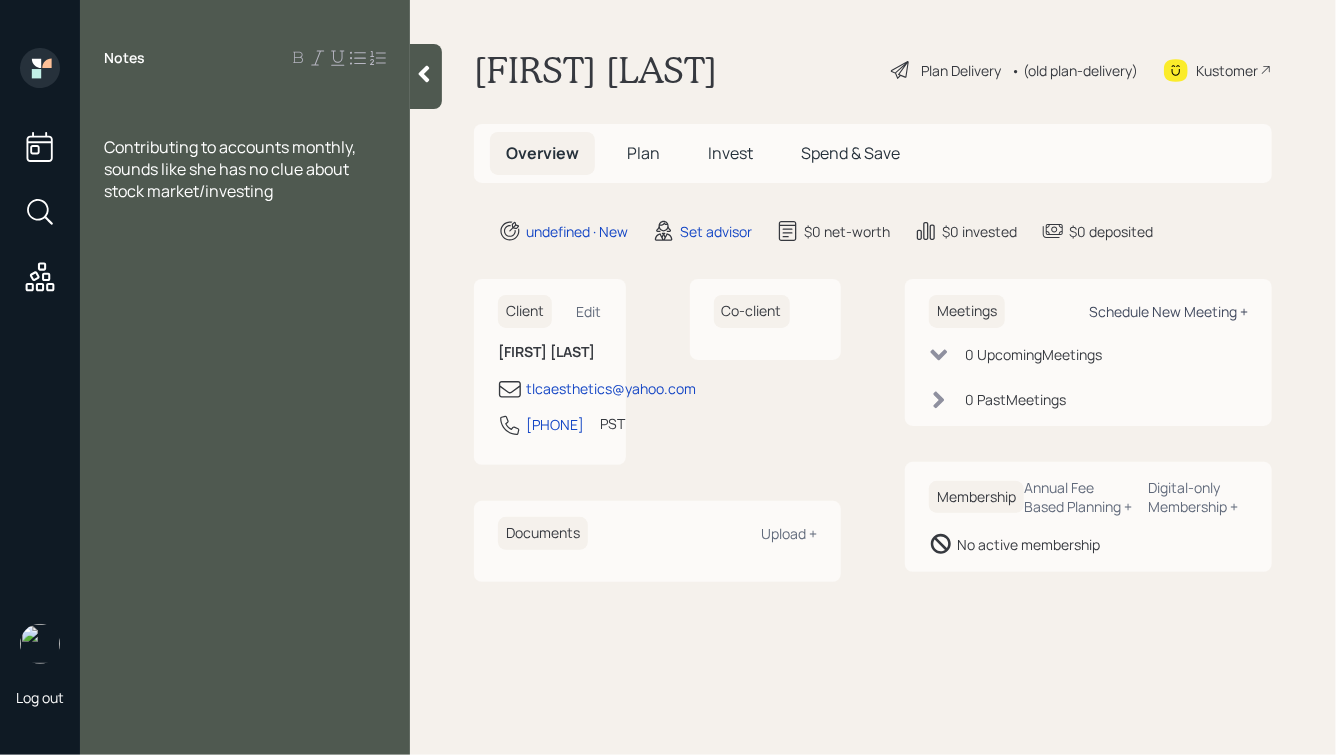 click on "Schedule New Meeting +" at bounding box center [1168, 311] 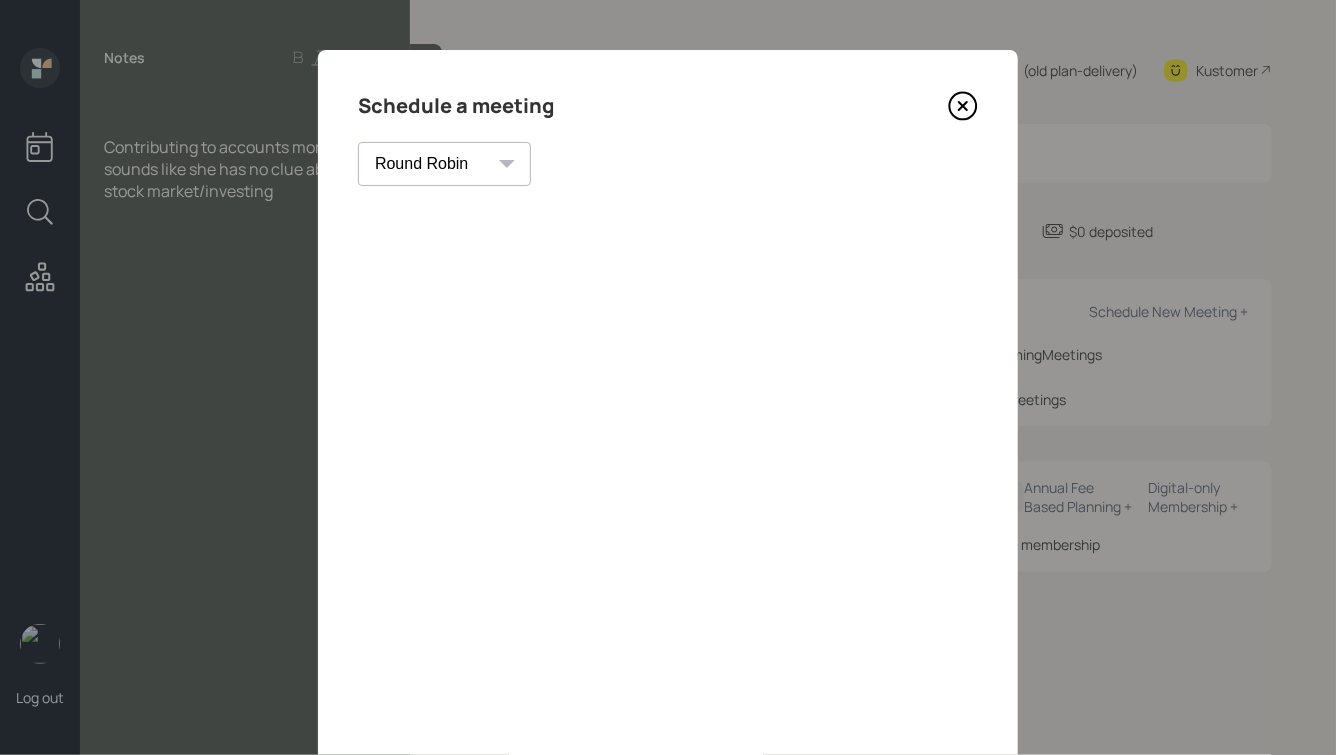 click 